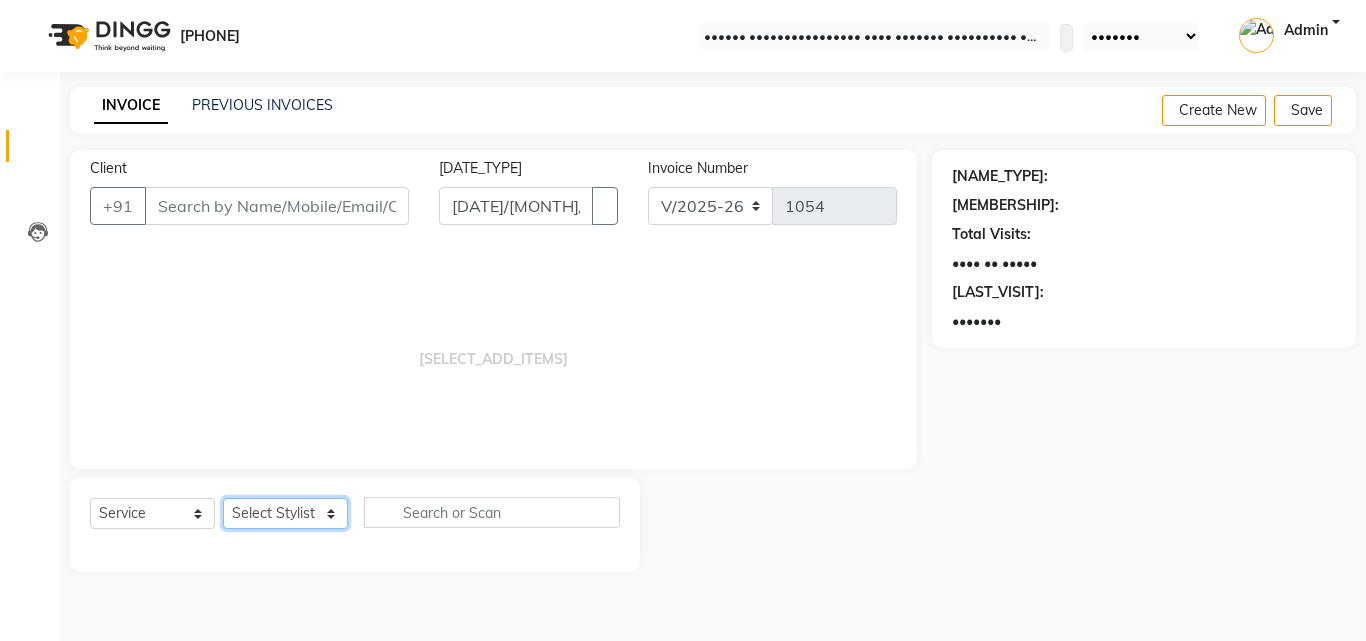 click on "Select Stylist [FIRST] [FIRST] [FIRST] [FIRST] [FIRST] [FIRST] [FIRST] [FIRST] [FIRST]" at bounding box center (285, 513) 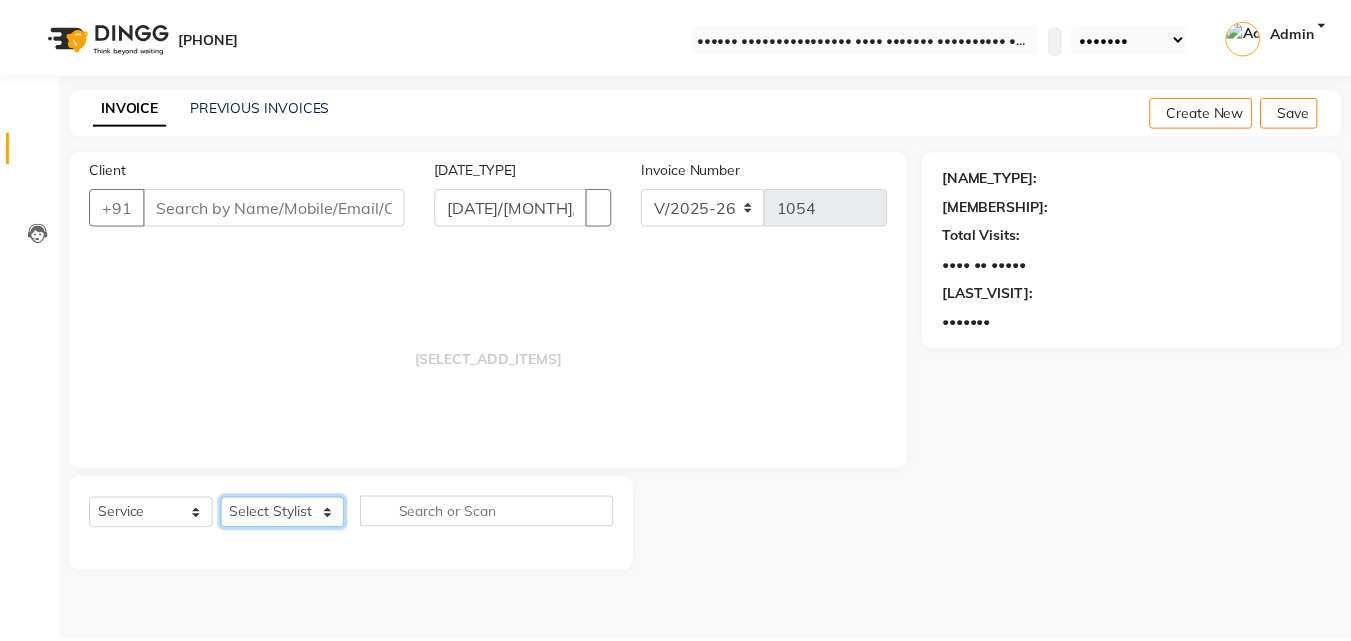 scroll, scrollTop: 0, scrollLeft: 0, axis: both 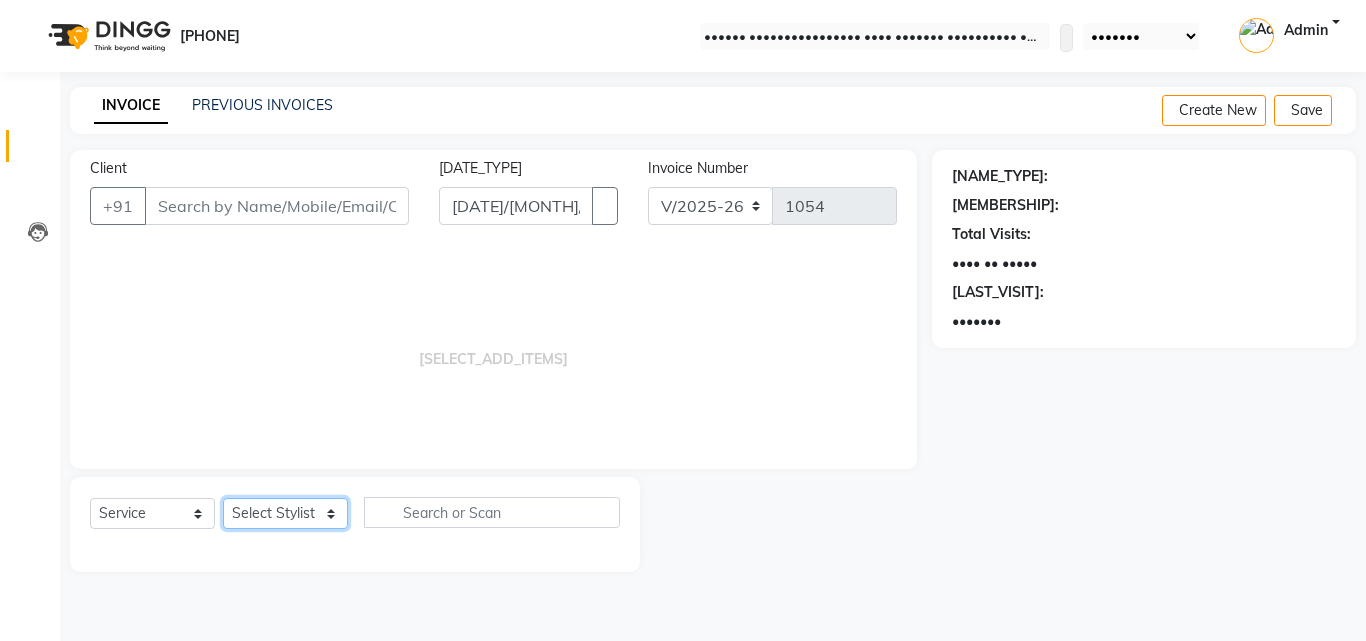 select on "[NUMBER]" 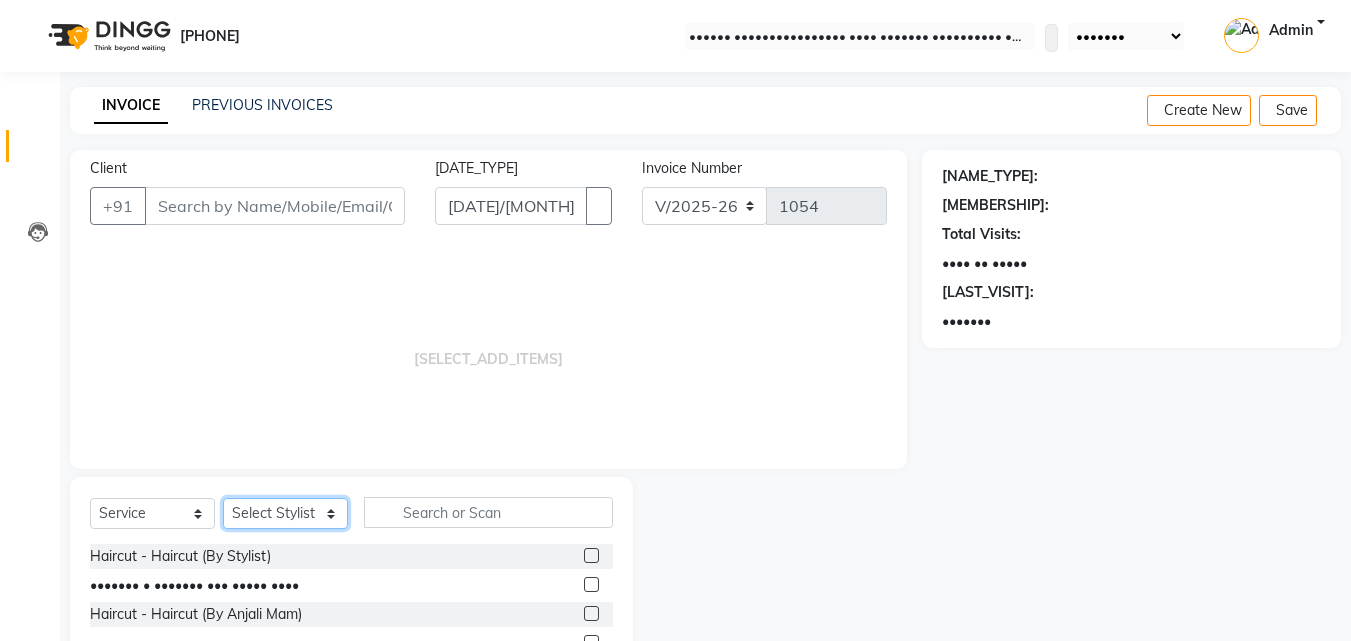 scroll, scrollTop: 160, scrollLeft: 0, axis: vertical 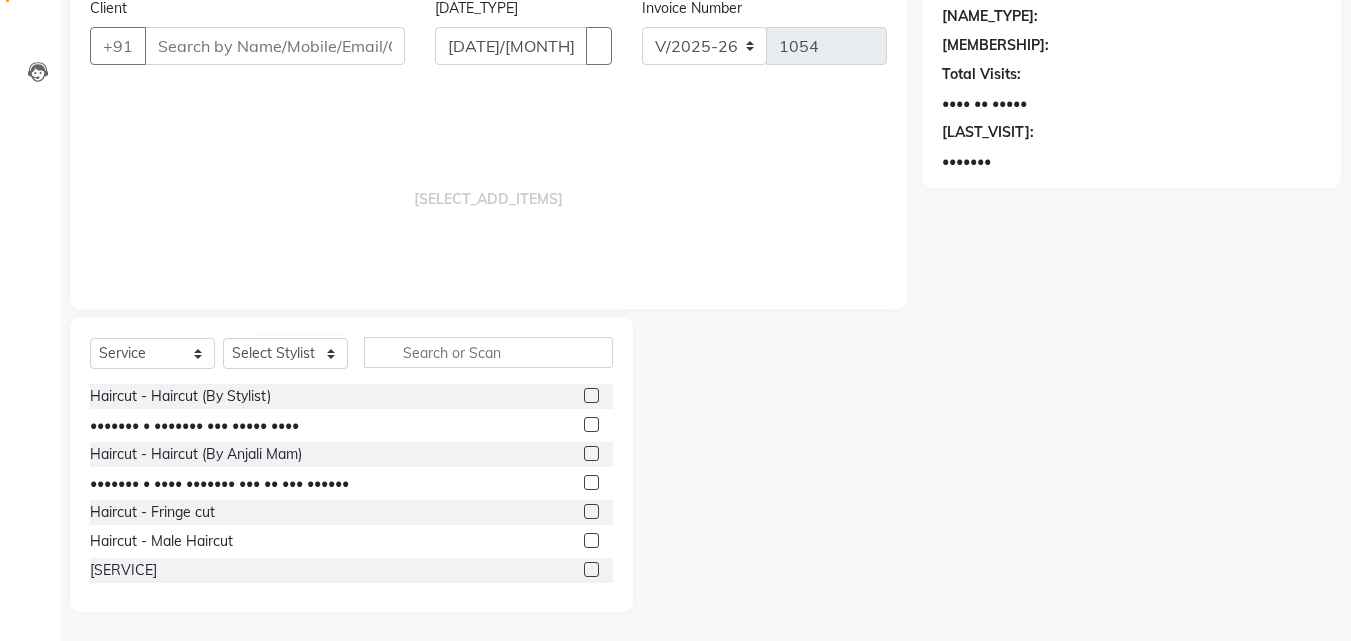 click at bounding box center [591, 540] 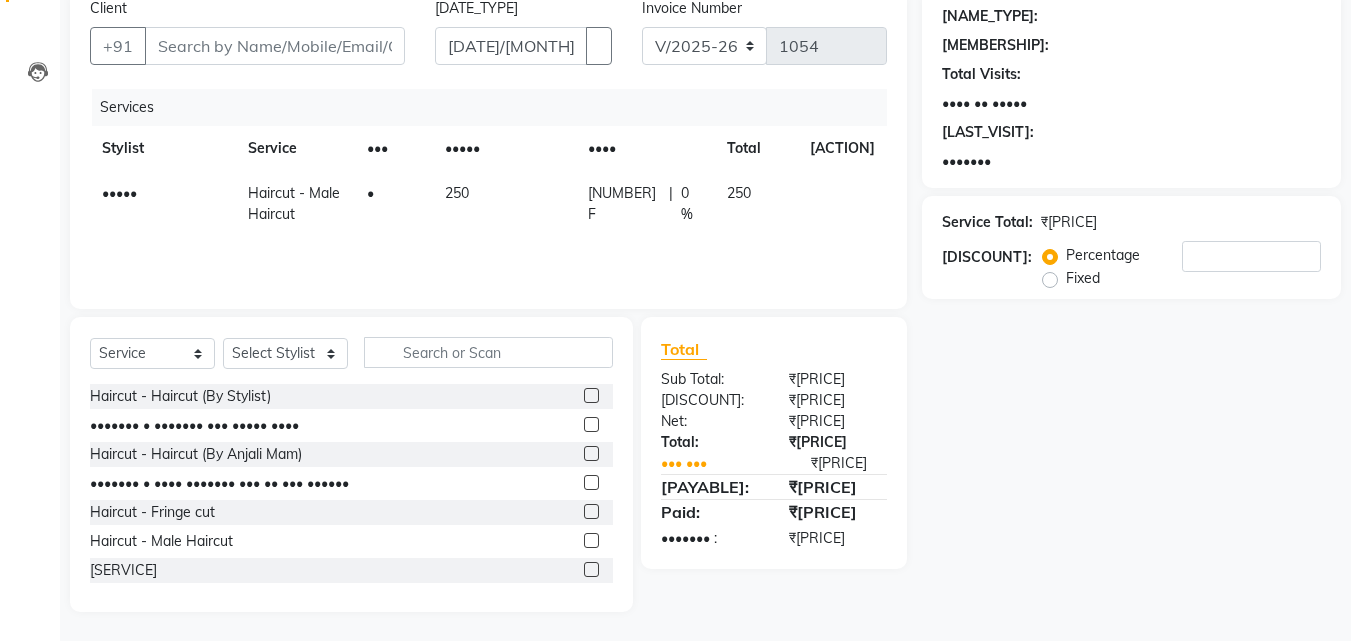 click at bounding box center [590, 398] 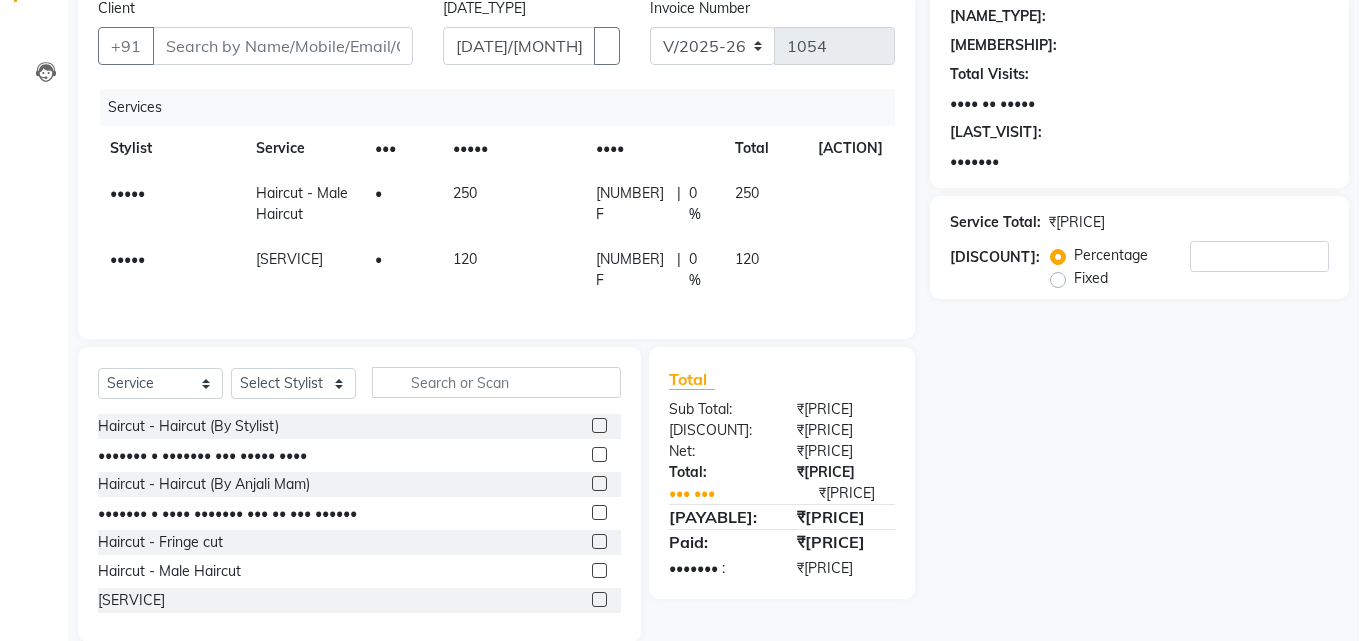 scroll, scrollTop: 73, scrollLeft: 0, axis: vertical 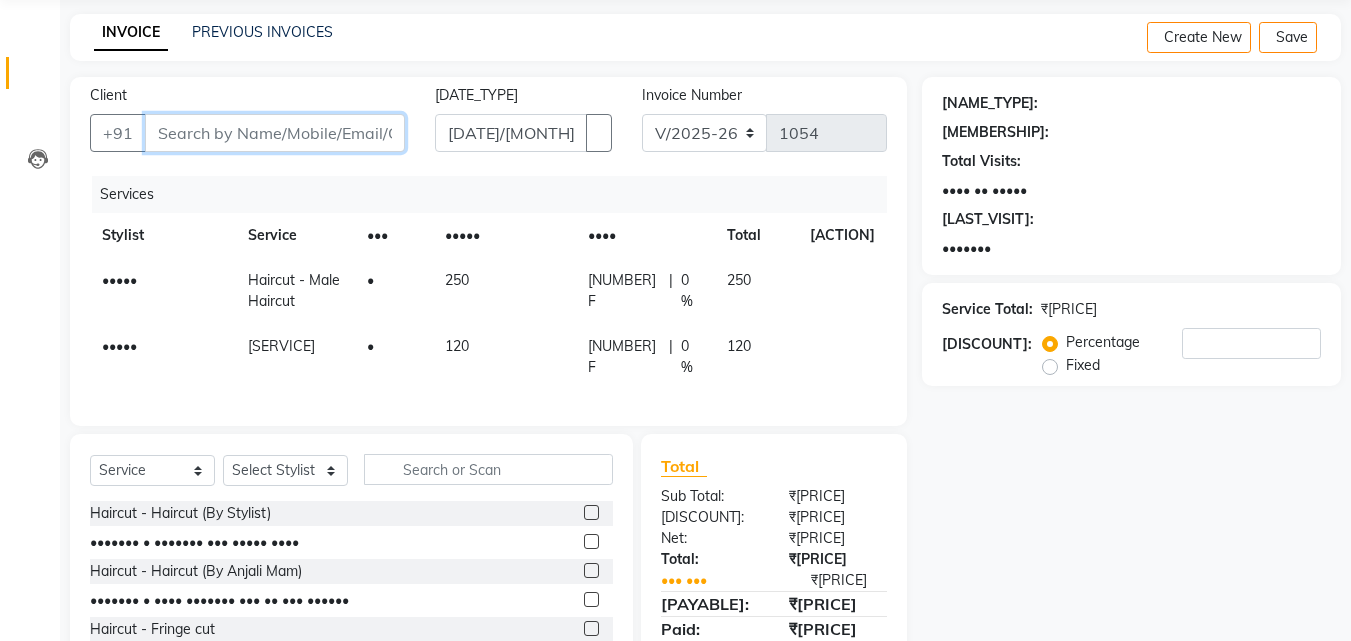 click on "Client" at bounding box center [275, 133] 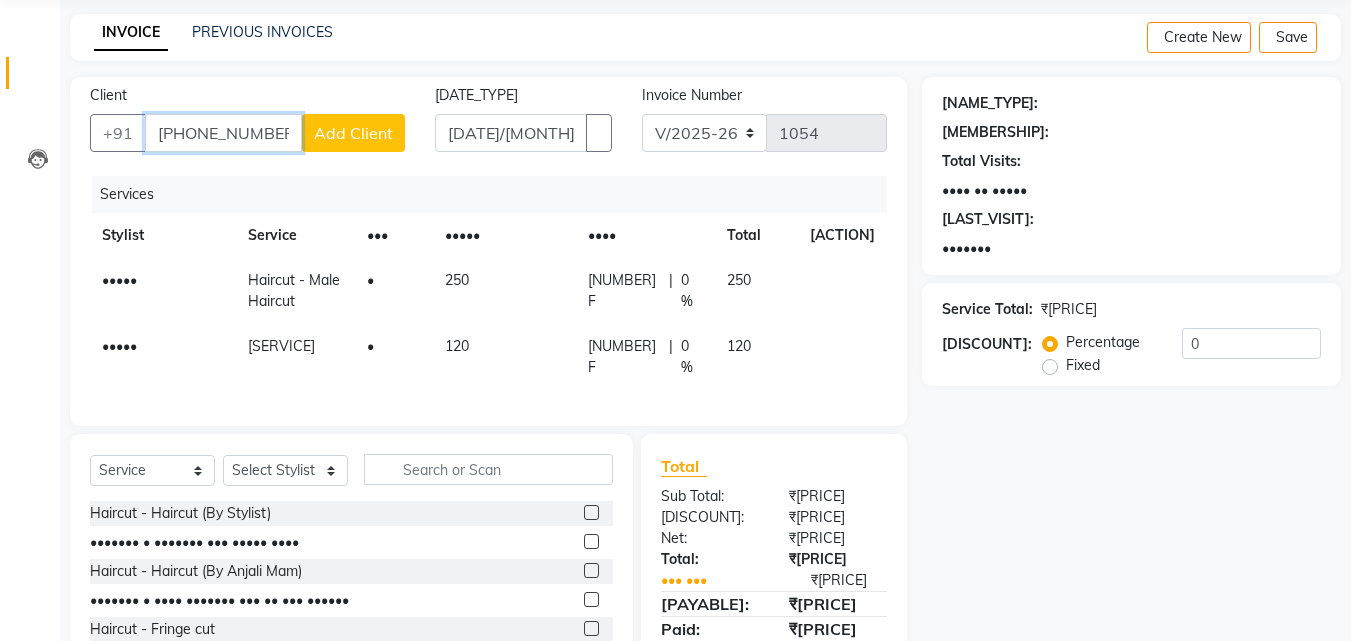 type on "[PHONE_NUMBER]" 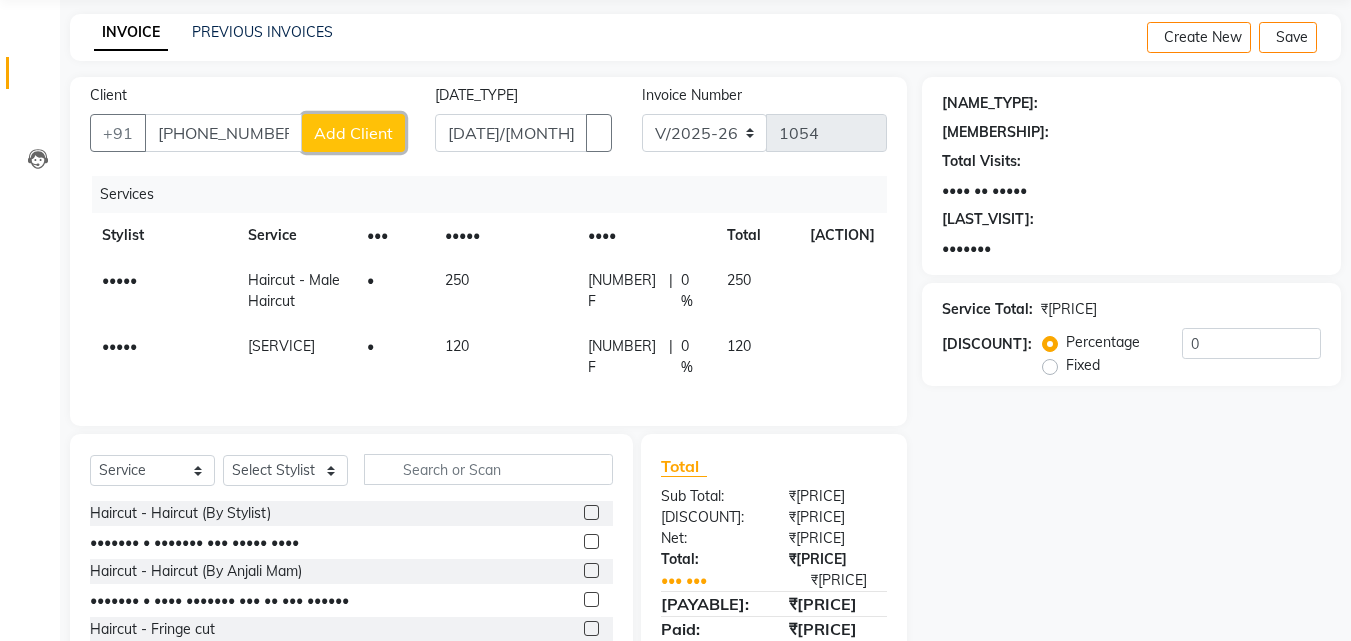 click on "Add Client" at bounding box center [353, 133] 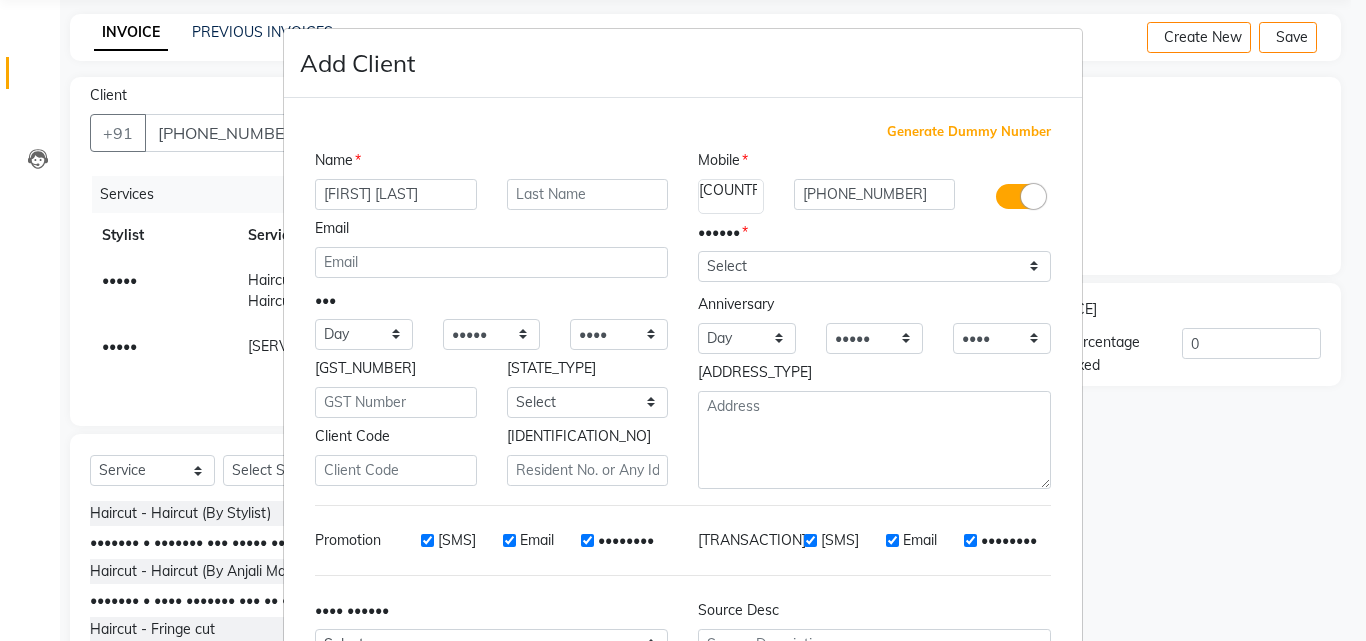 type on "[FIRST] [LAST]" 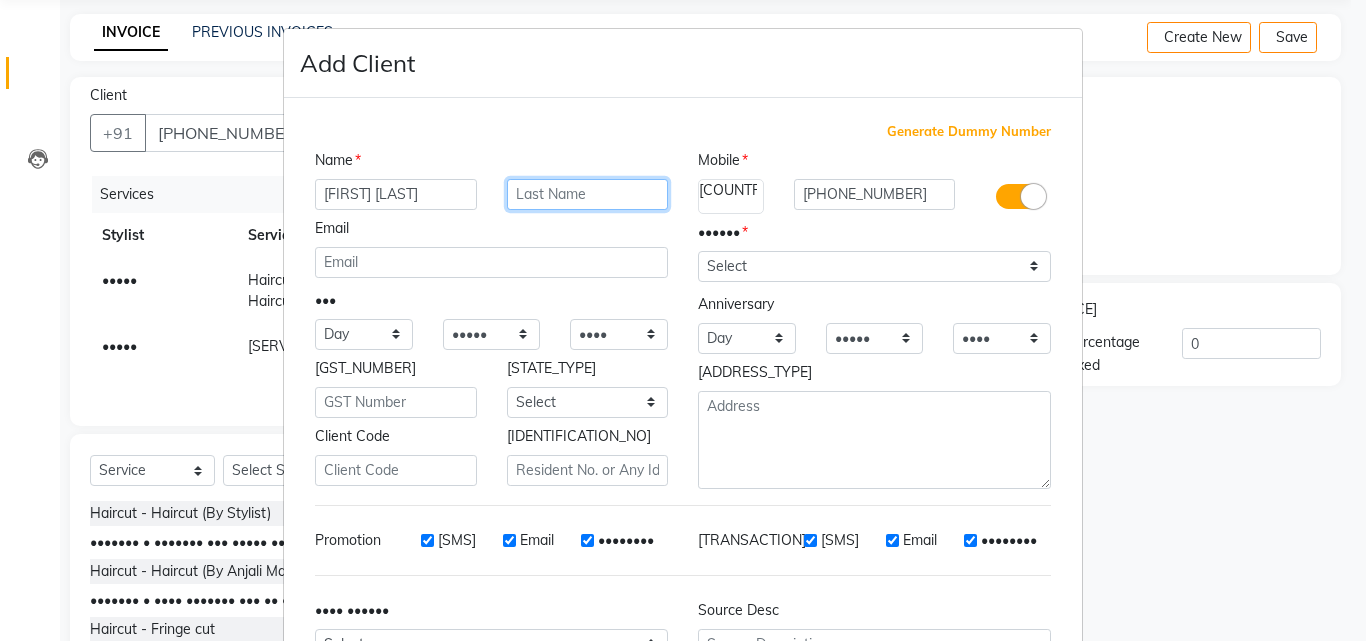 click at bounding box center (588, 194) 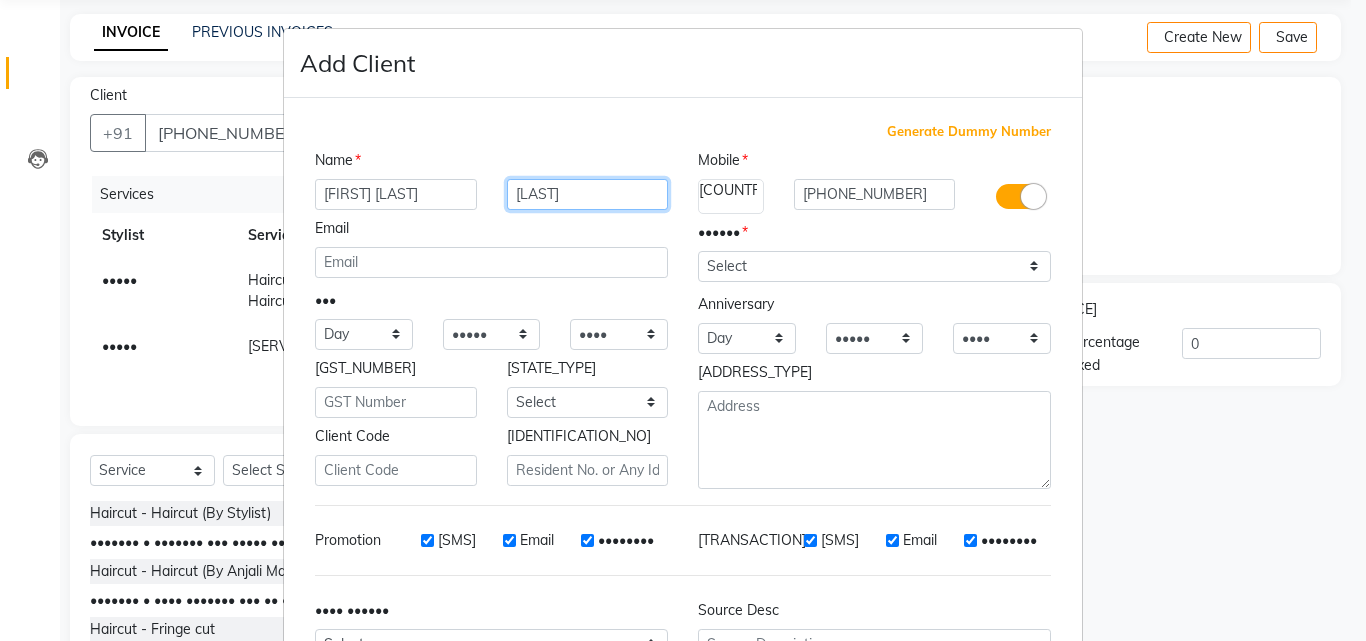 type on "[LAST]" 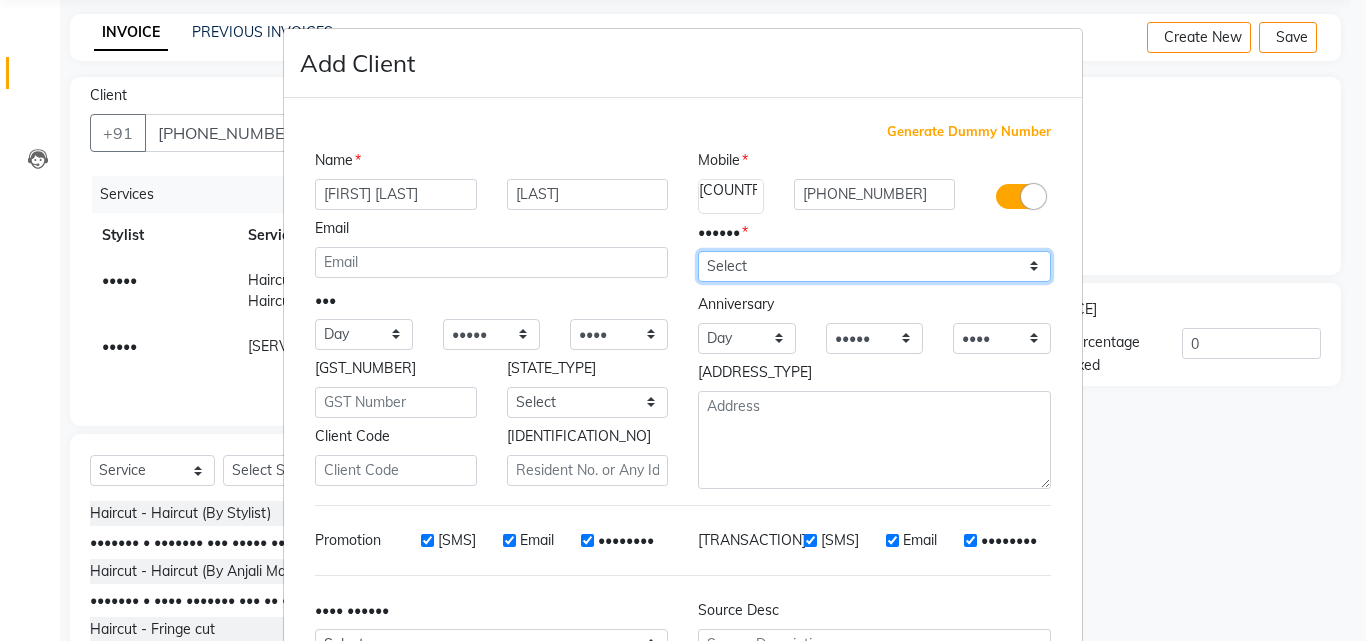 click on "[SELECT_GENDER]" at bounding box center [874, 266] 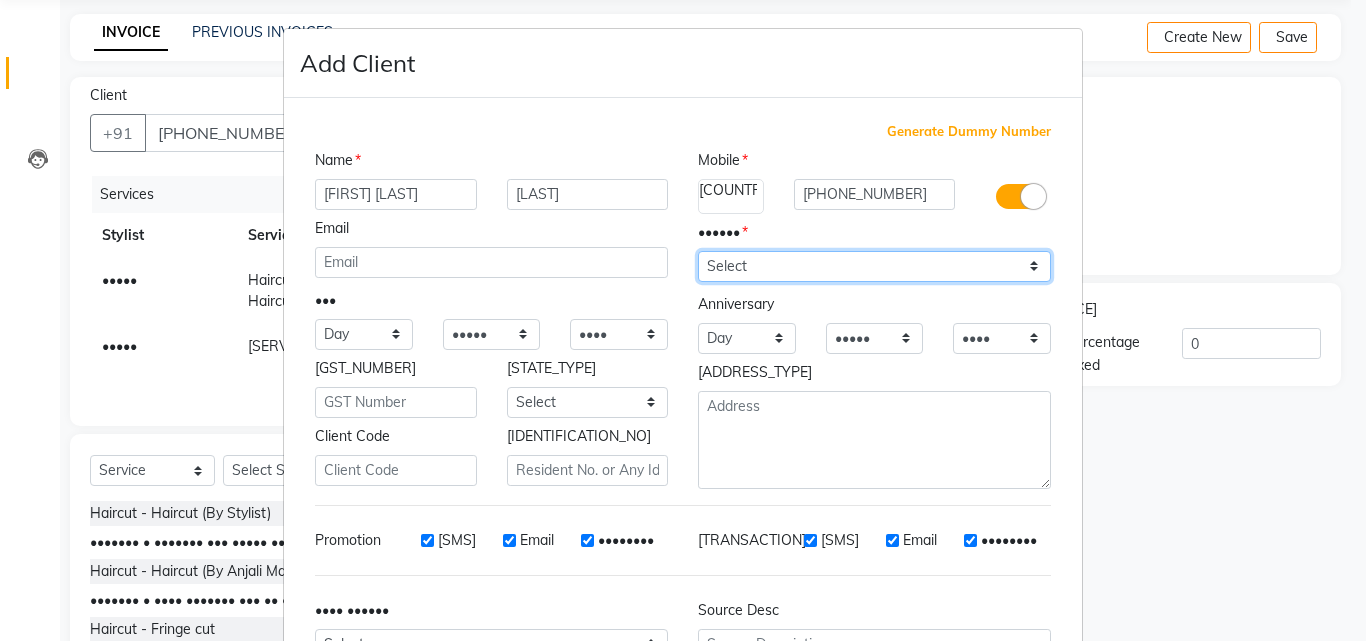 select on "••••" 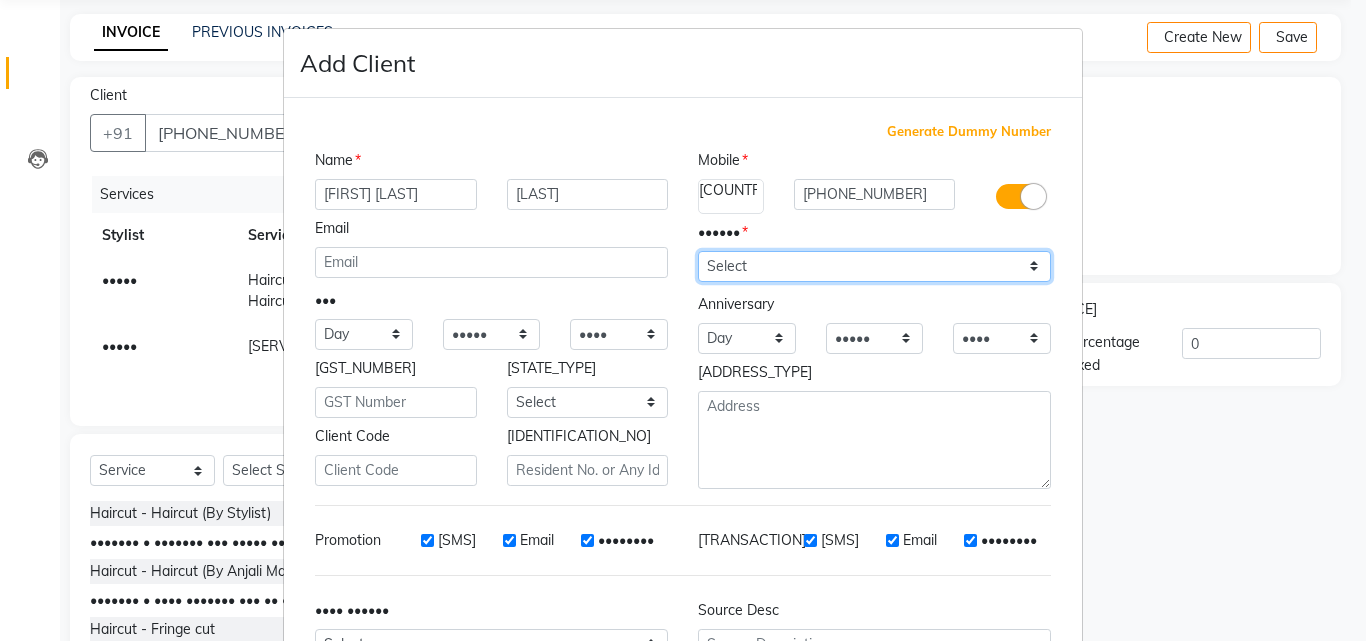 click on "[SELECT_GENDER]" at bounding box center [874, 266] 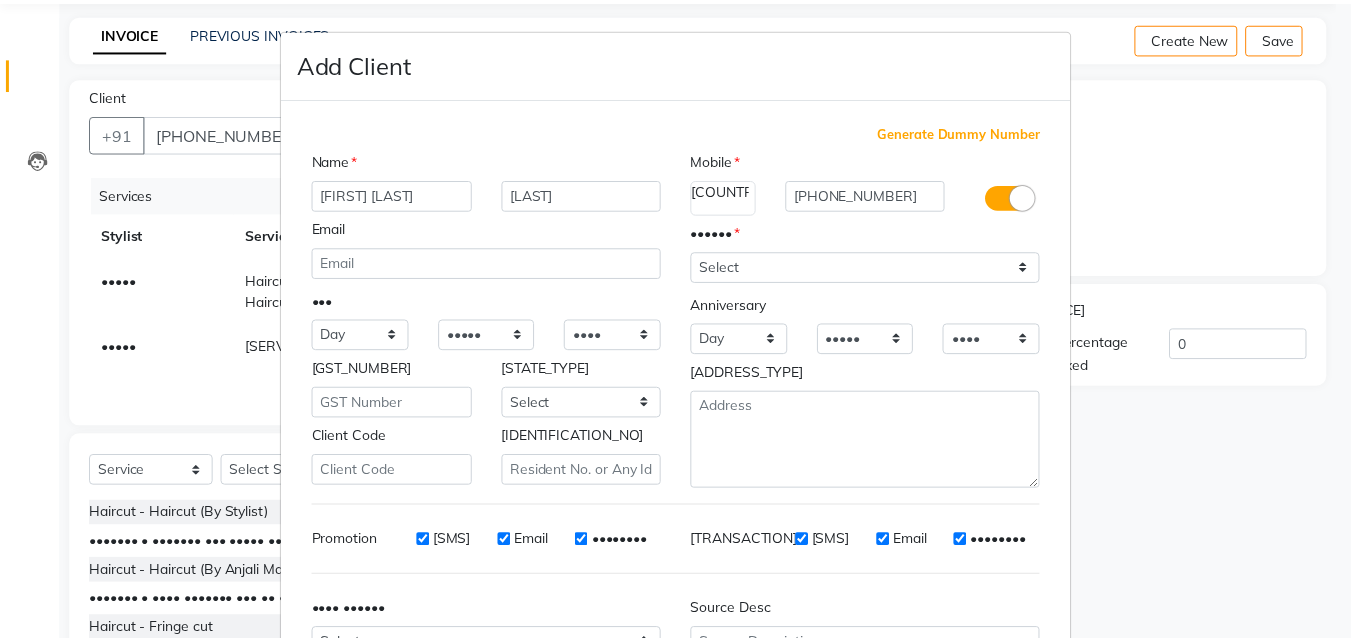 scroll, scrollTop: 208, scrollLeft: 0, axis: vertical 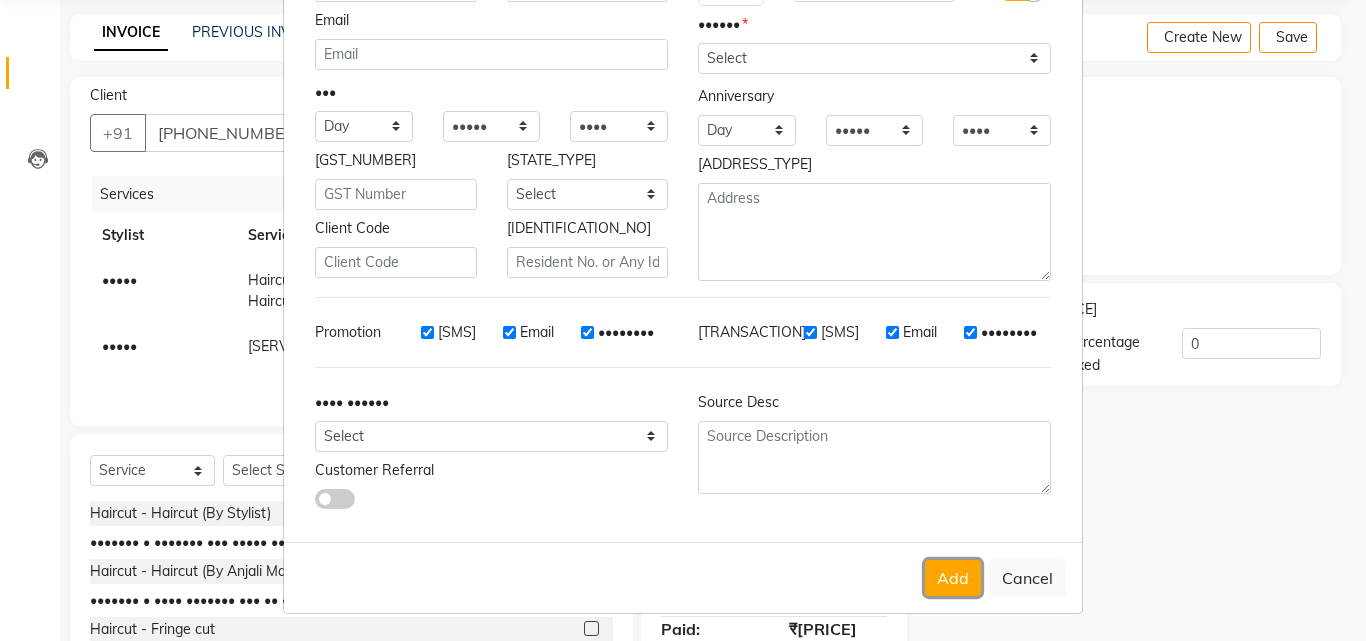 drag, startPoint x: 917, startPoint y: 583, endPoint x: 918, endPoint y: 625, distance: 42.0119 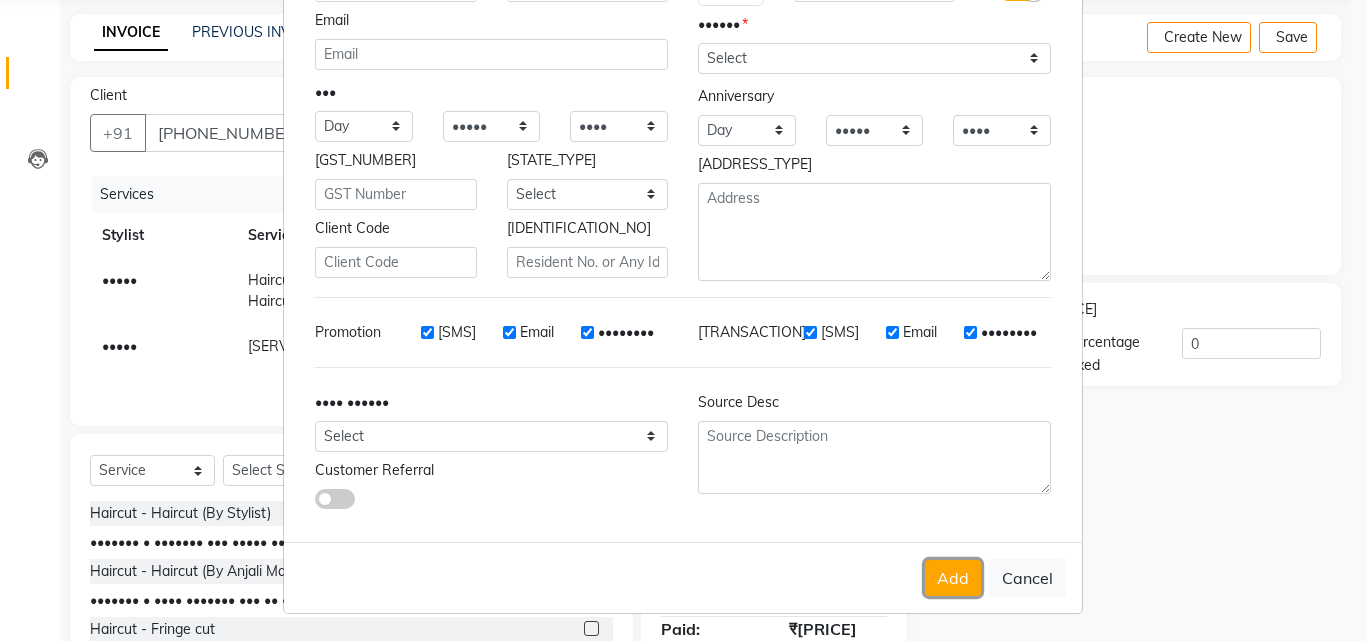 click on "Add" at bounding box center [953, 578] 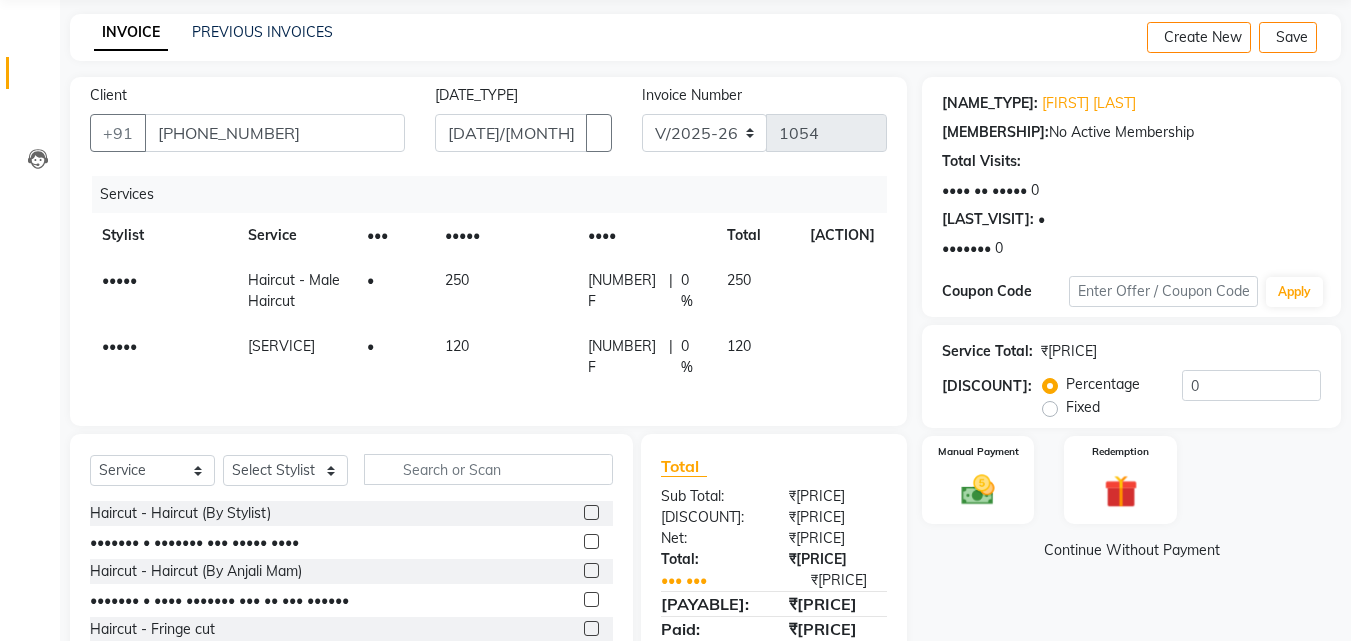 scroll, scrollTop: 226, scrollLeft: 0, axis: vertical 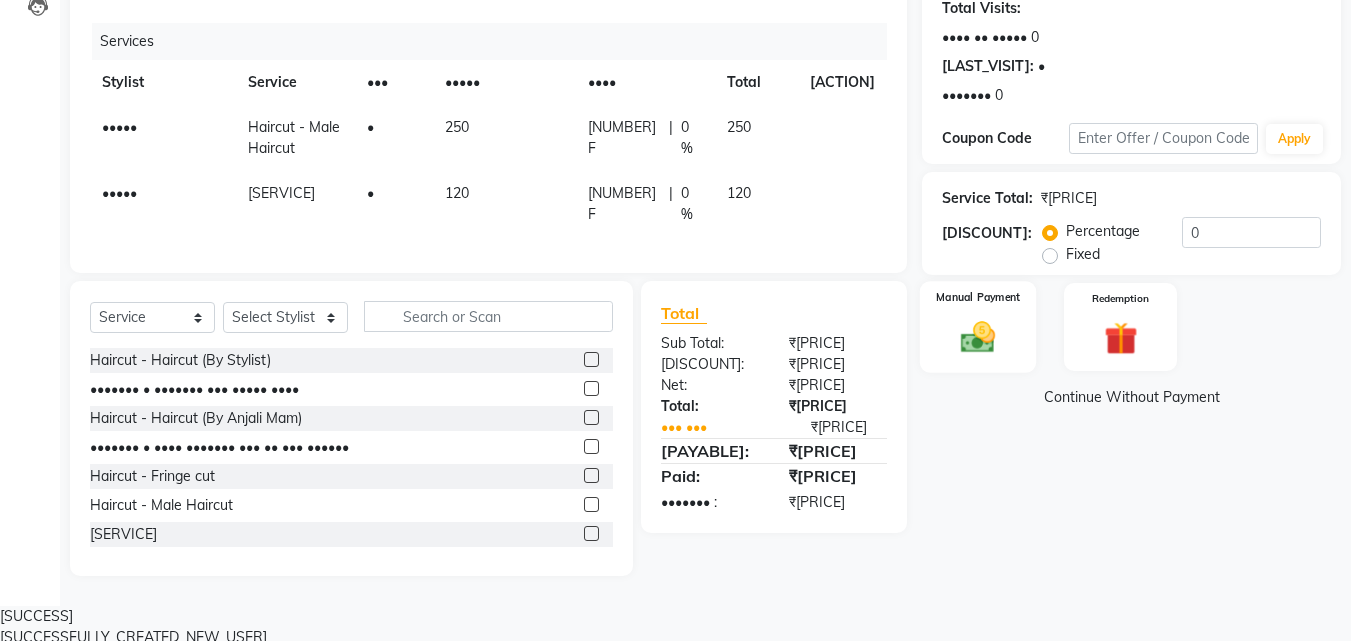 click at bounding box center [978, 337] 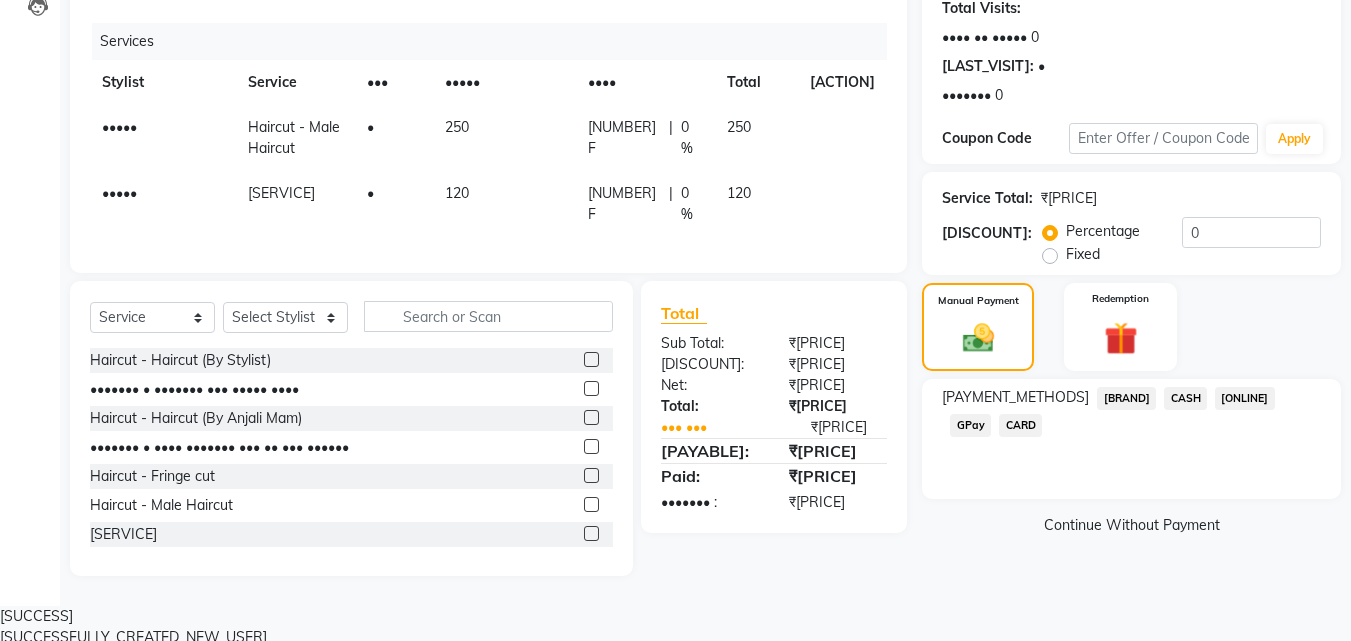 click on "GPay" at bounding box center [1126, 398] 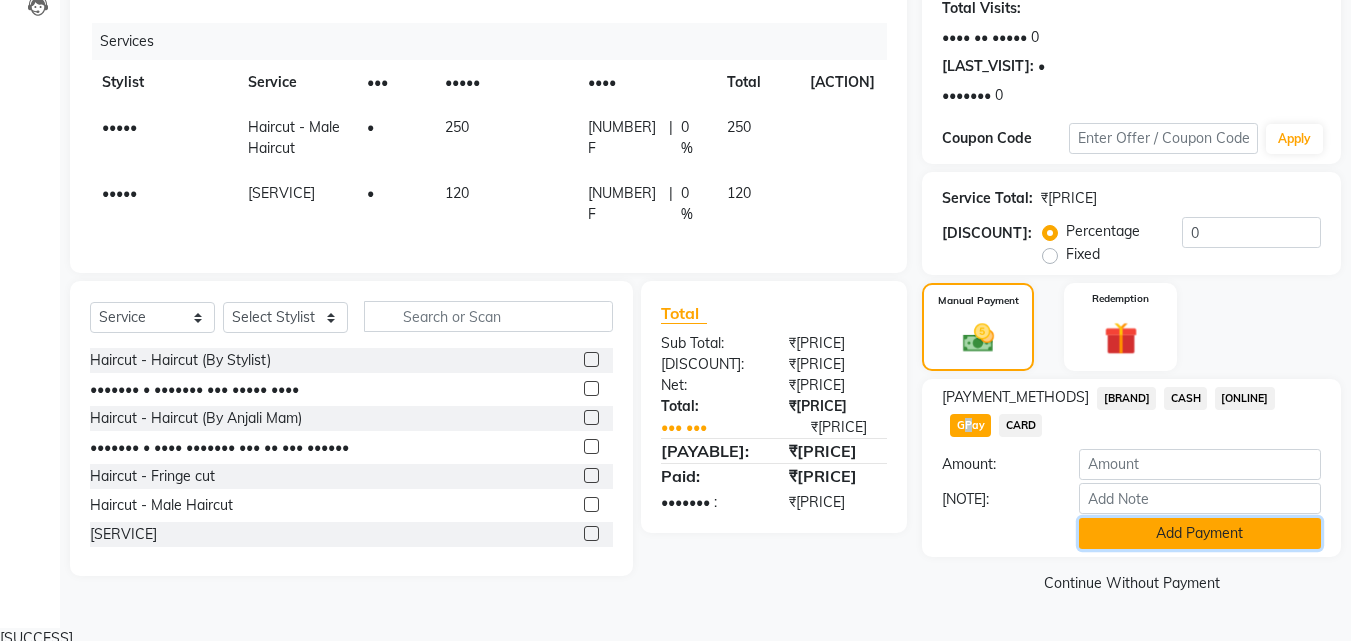 click on "Add Payment" at bounding box center (1200, 533) 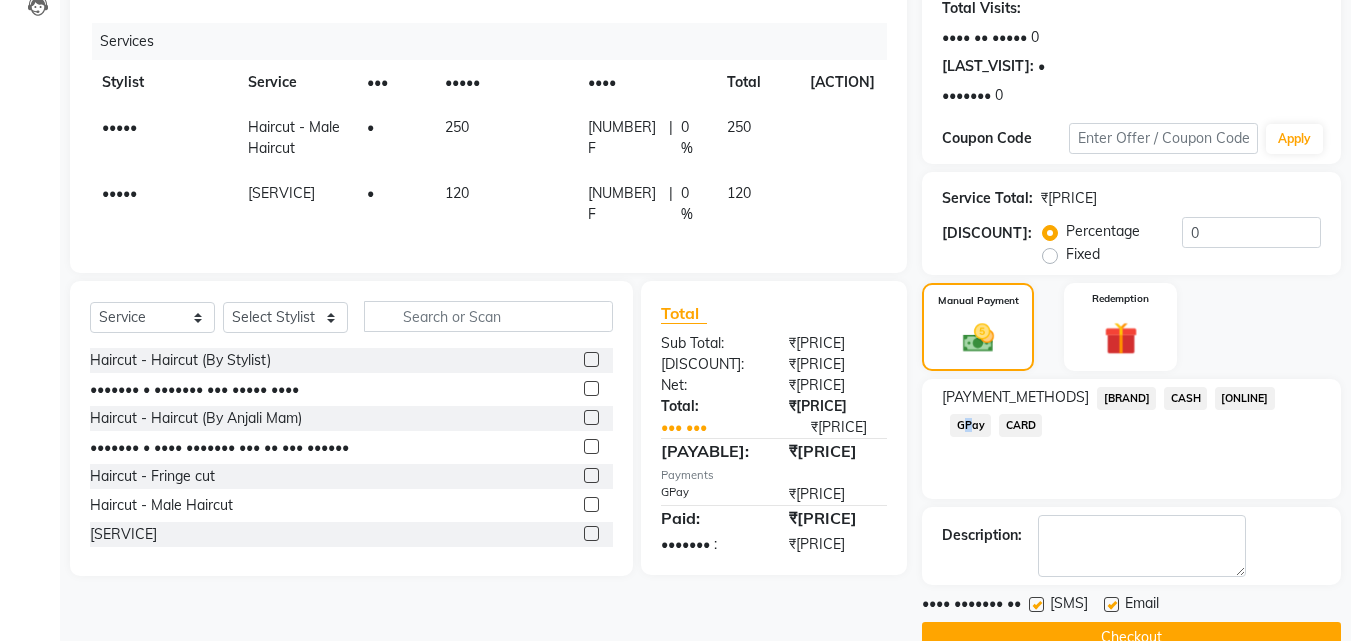 scroll, scrollTop: 275, scrollLeft: 0, axis: vertical 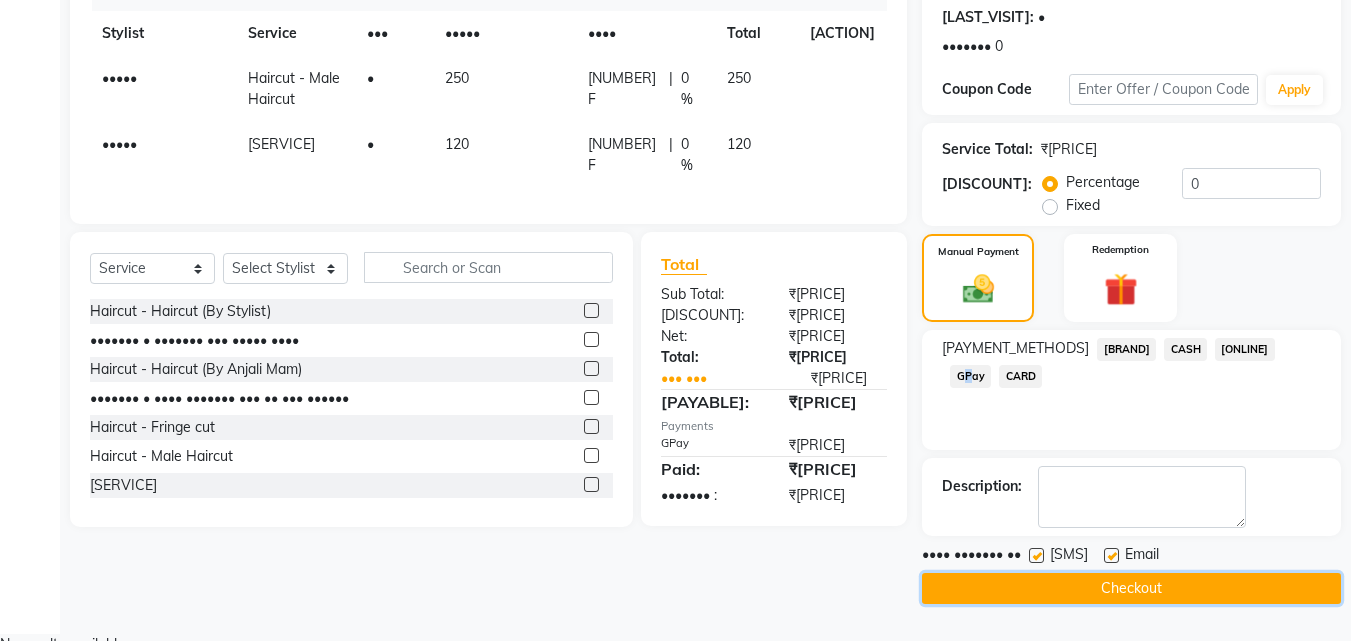 click on "Checkout" at bounding box center [1131, 588] 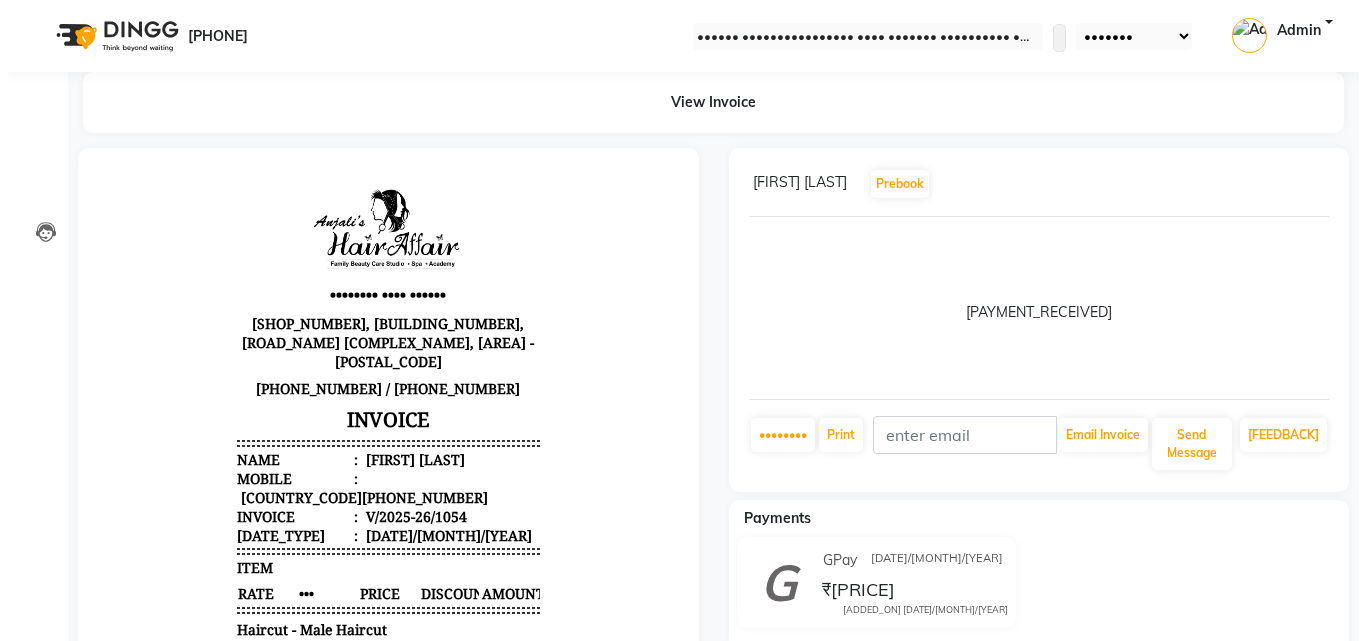 scroll, scrollTop: 0, scrollLeft: 0, axis: both 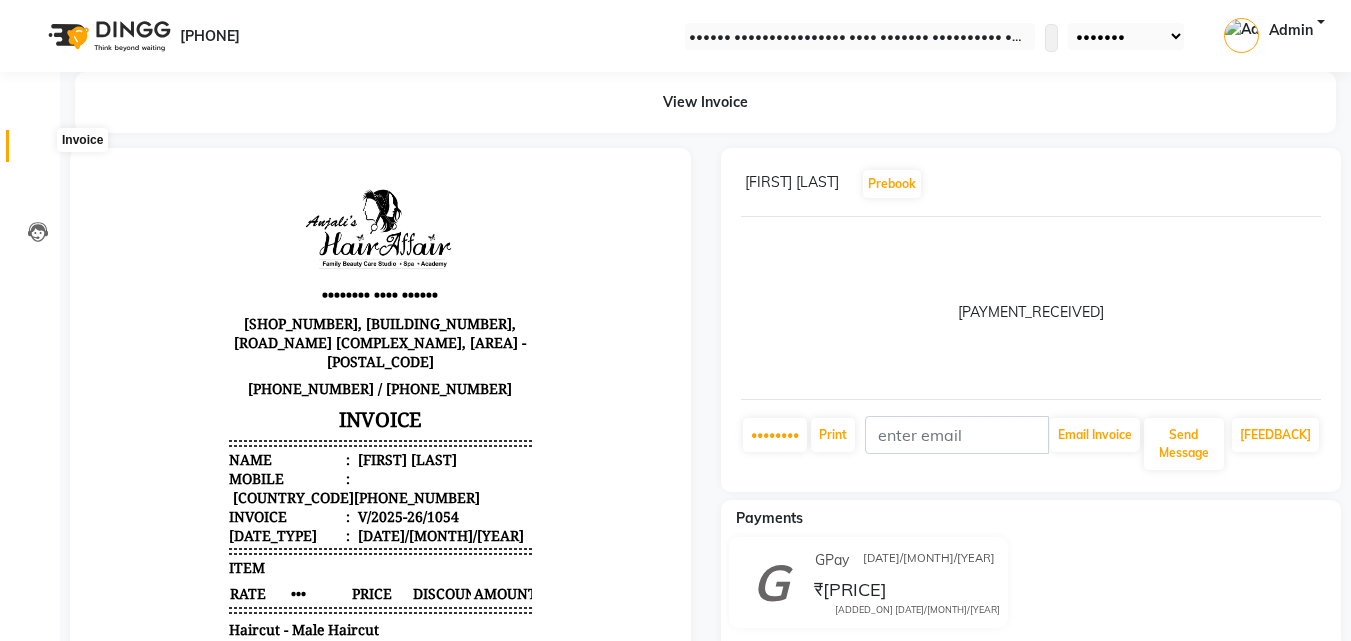 click at bounding box center (38, 151) 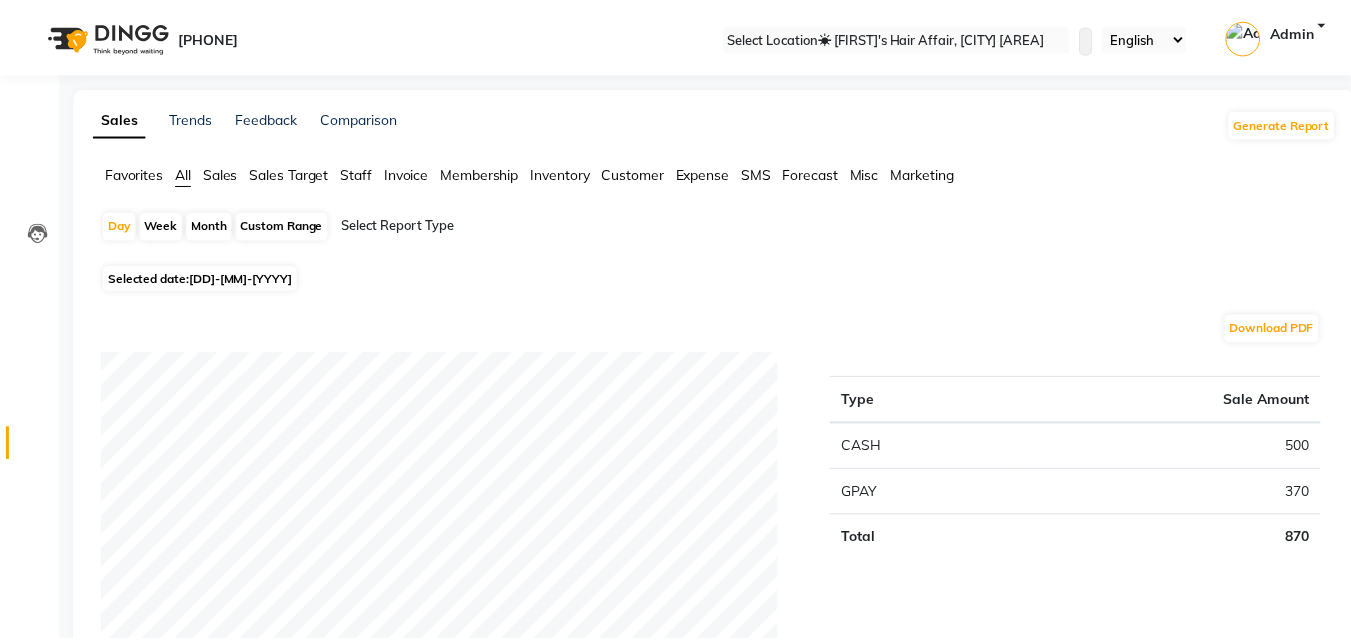 scroll, scrollTop: 0, scrollLeft: 0, axis: both 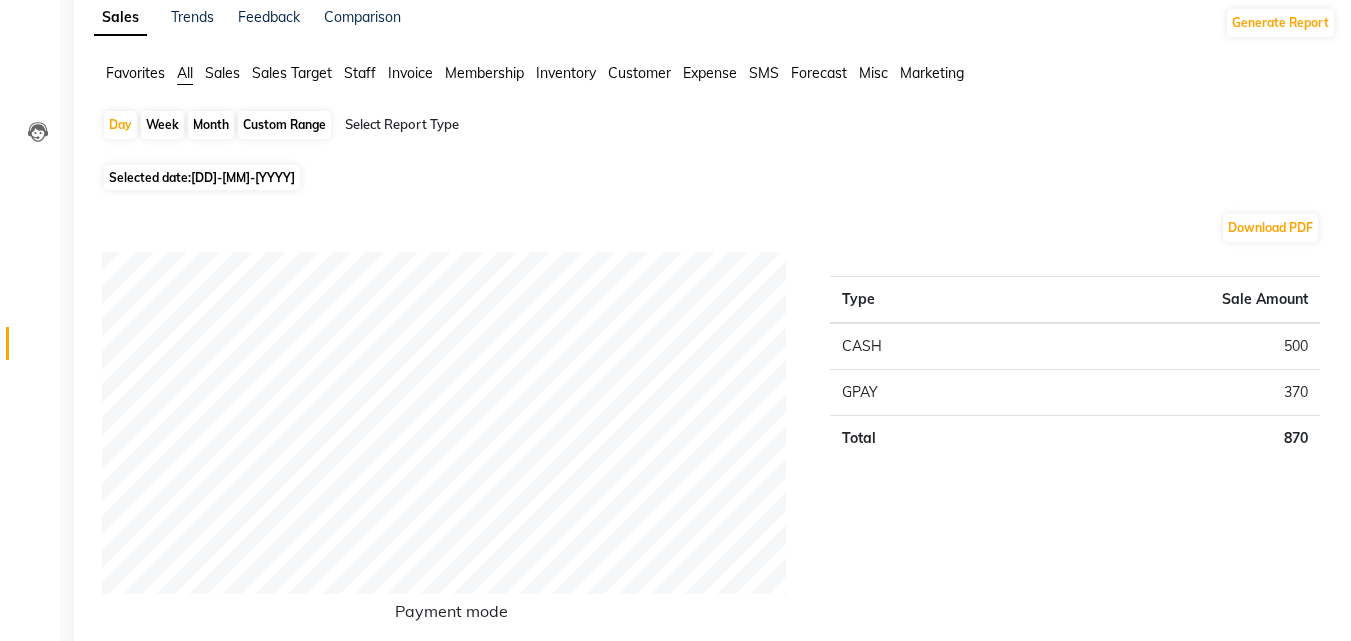 click on "Month" at bounding box center [211, 125] 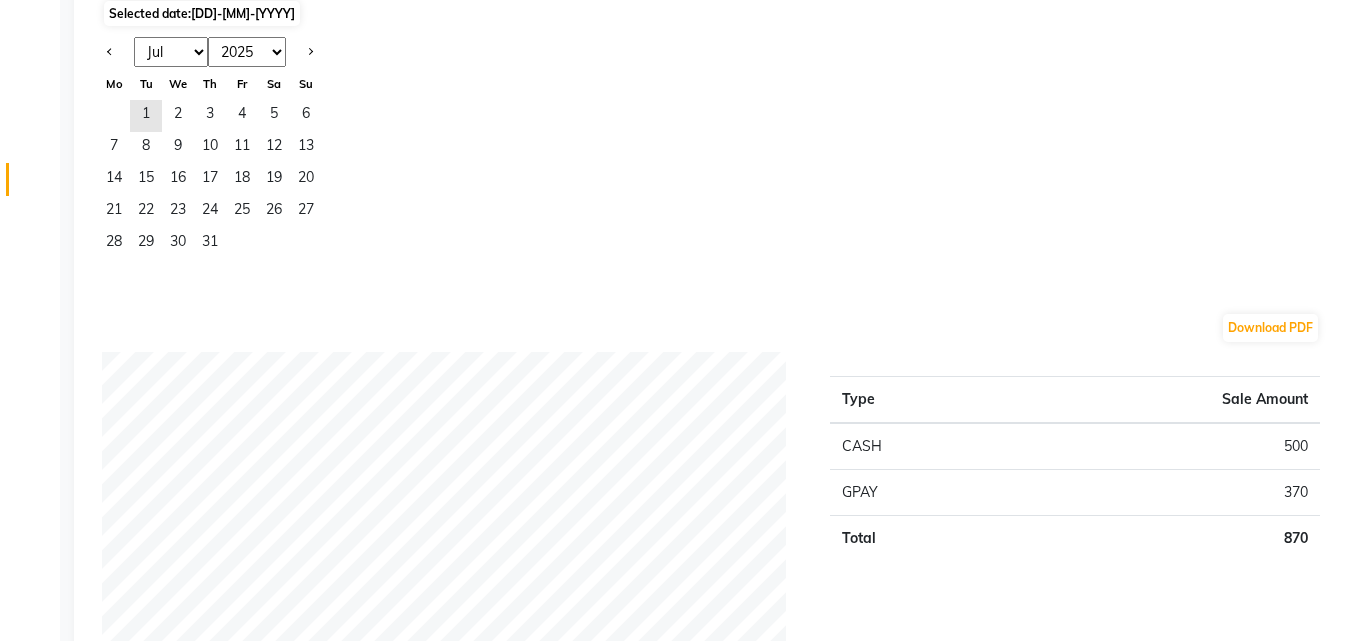scroll, scrollTop: 300, scrollLeft: 0, axis: vertical 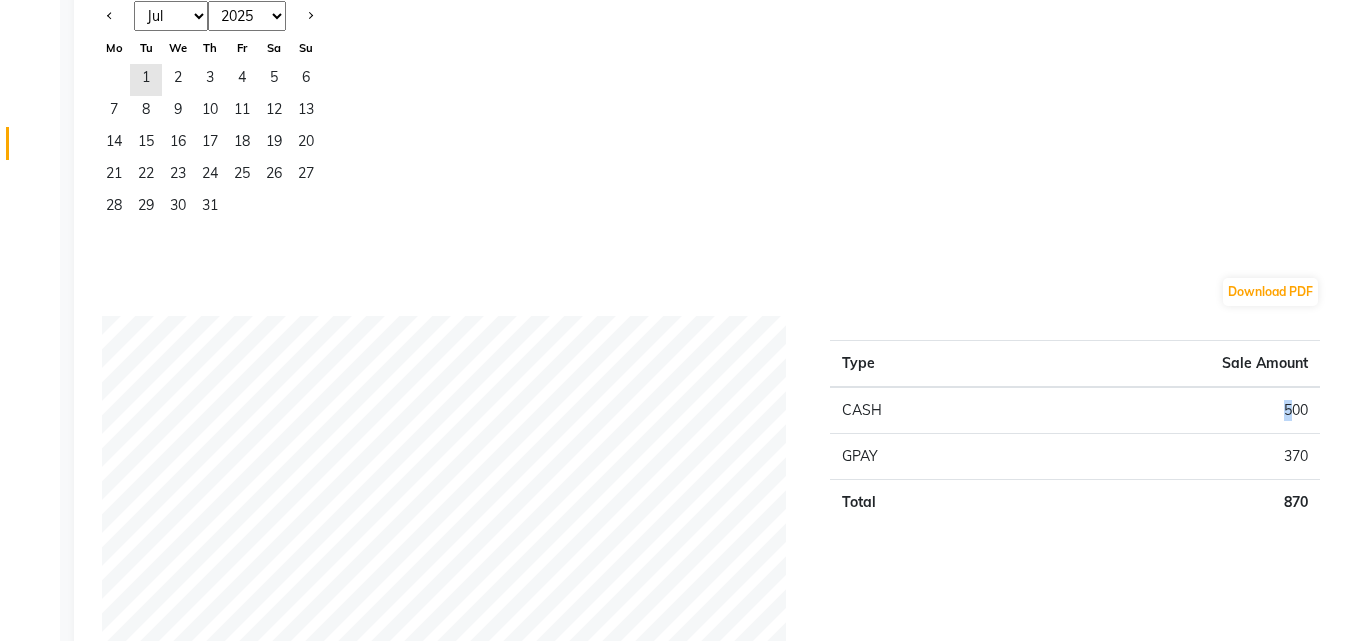 drag, startPoint x: 1277, startPoint y: 417, endPoint x: 1225, endPoint y: 391, distance: 58.137768 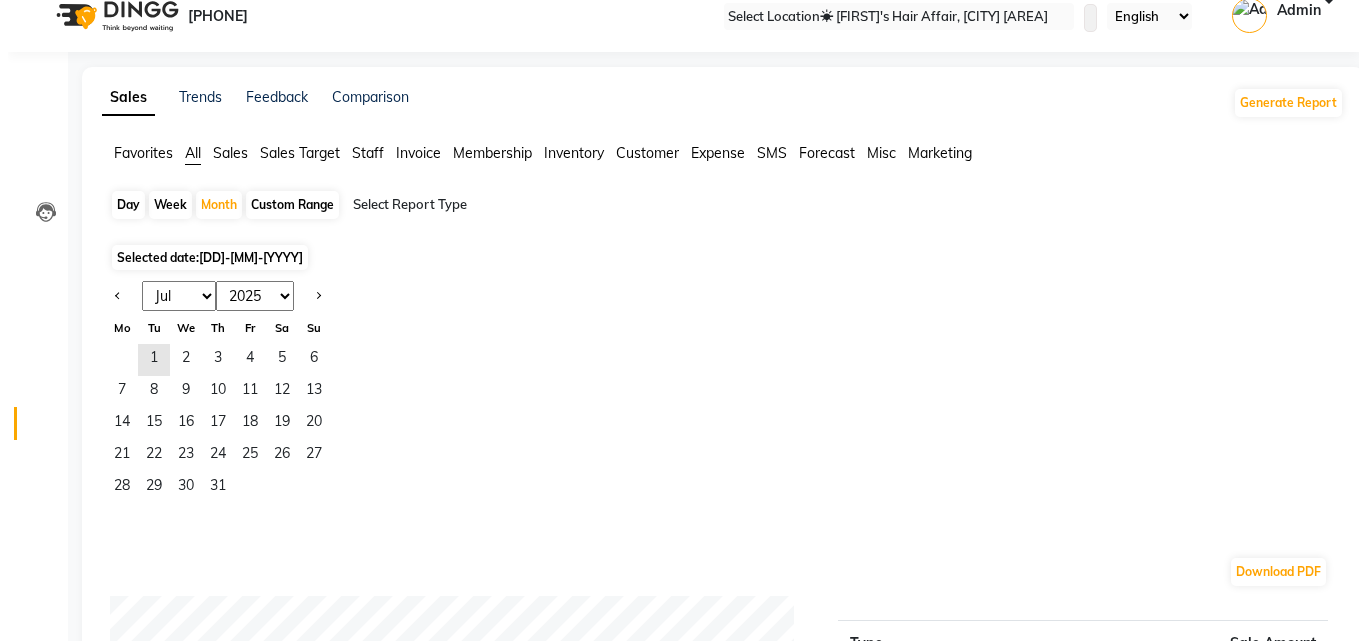 scroll, scrollTop: 0, scrollLeft: 0, axis: both 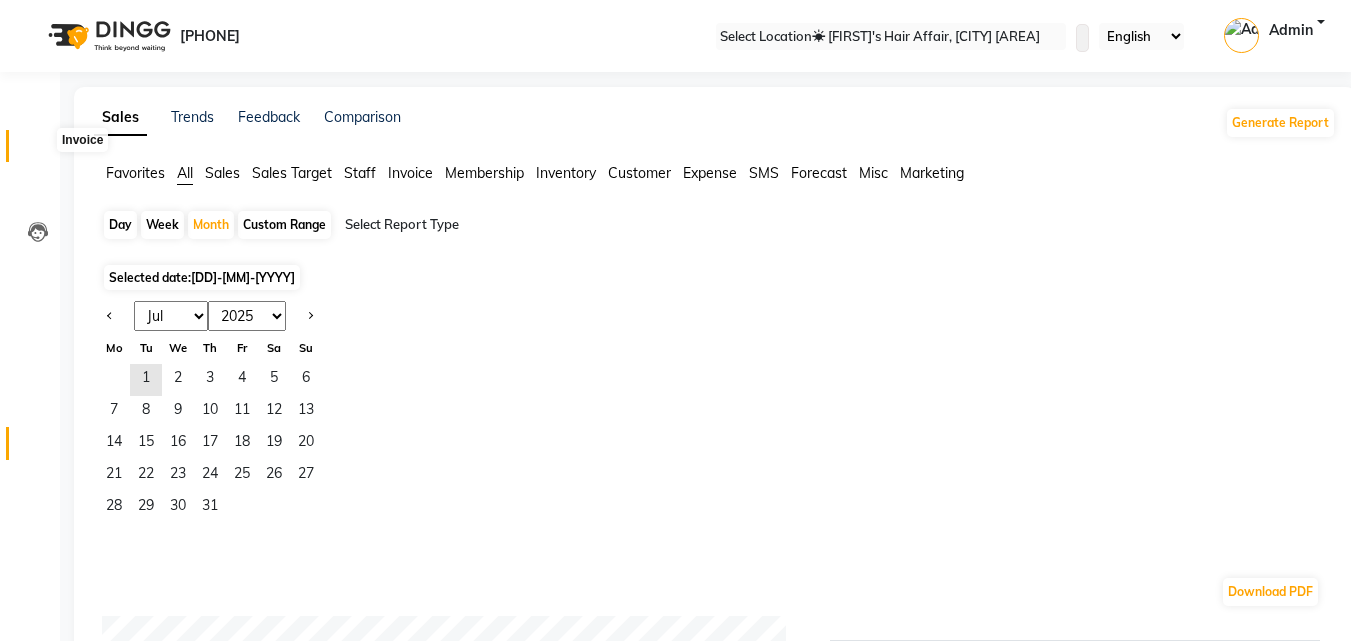 click at bounding box center [38, 151] 